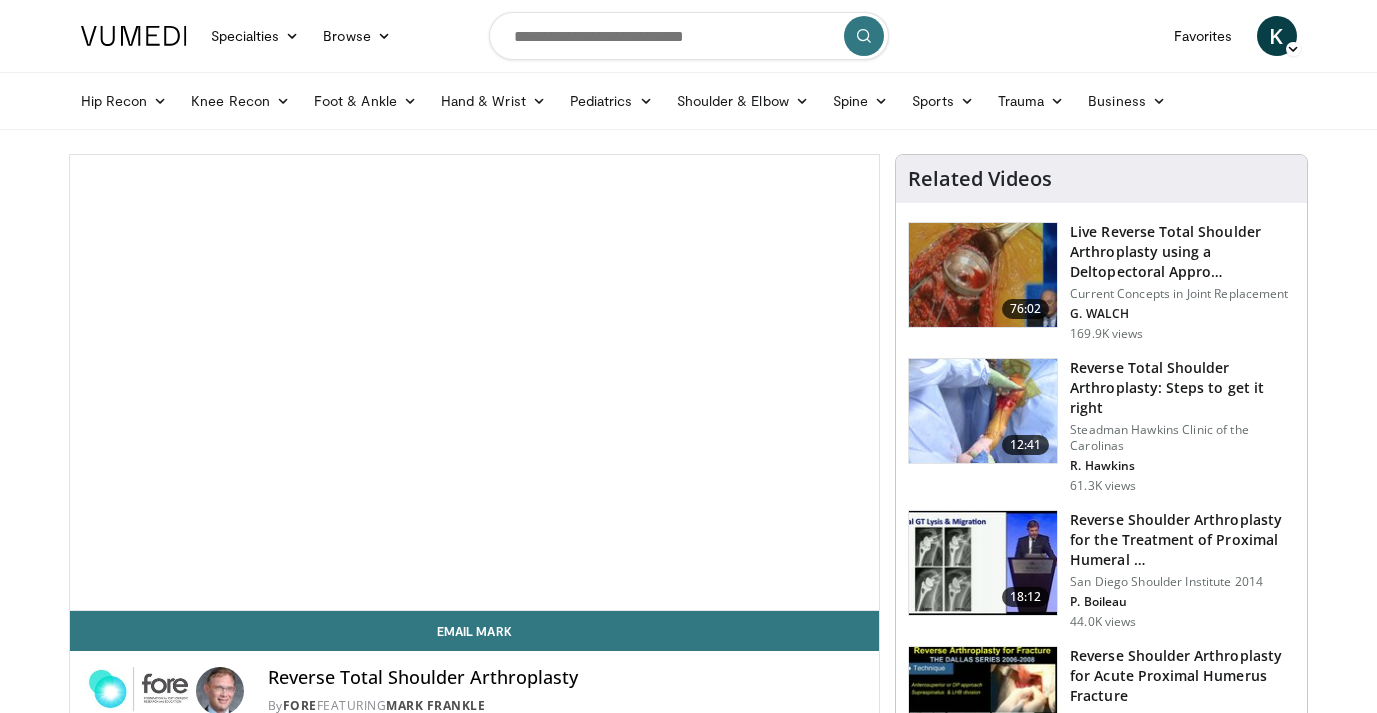 scroll, scrollTop: 0, scrollLeft: 0, axis: both 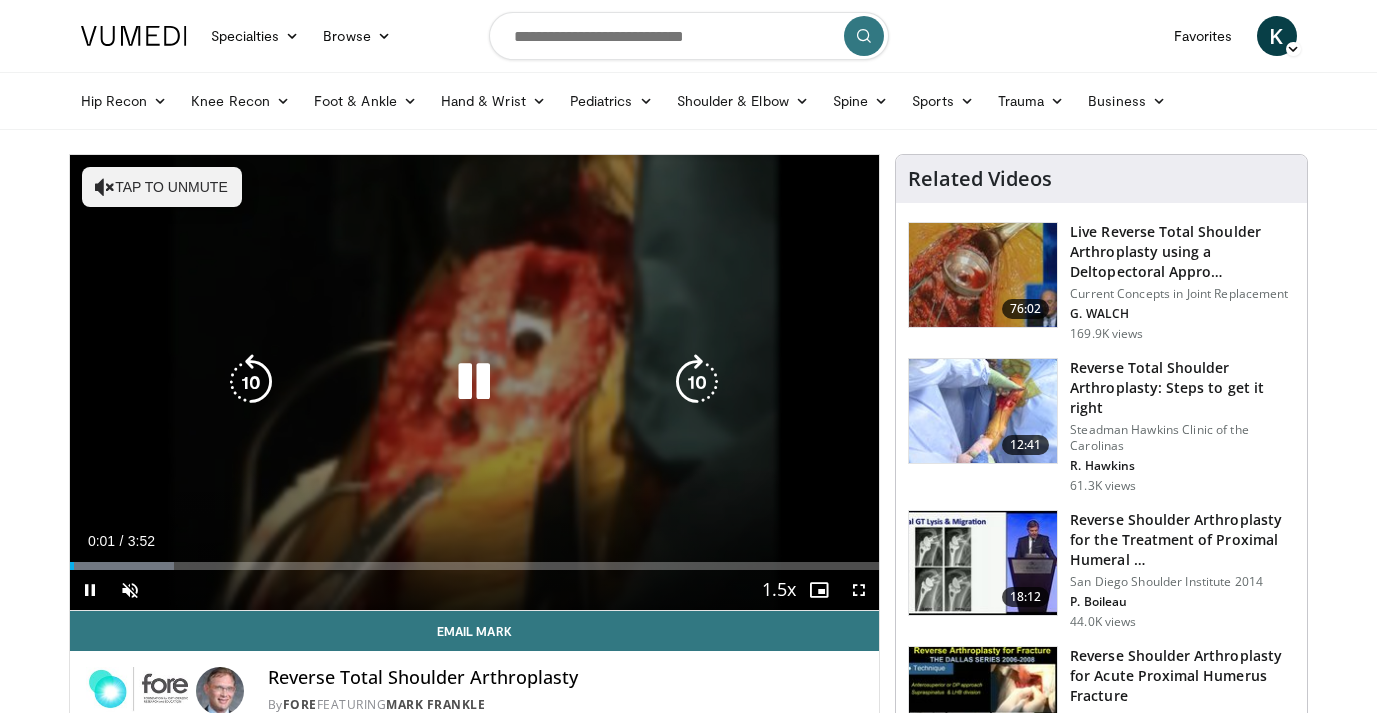 click on "Tap to unmute" at bounding box center [162, 187] 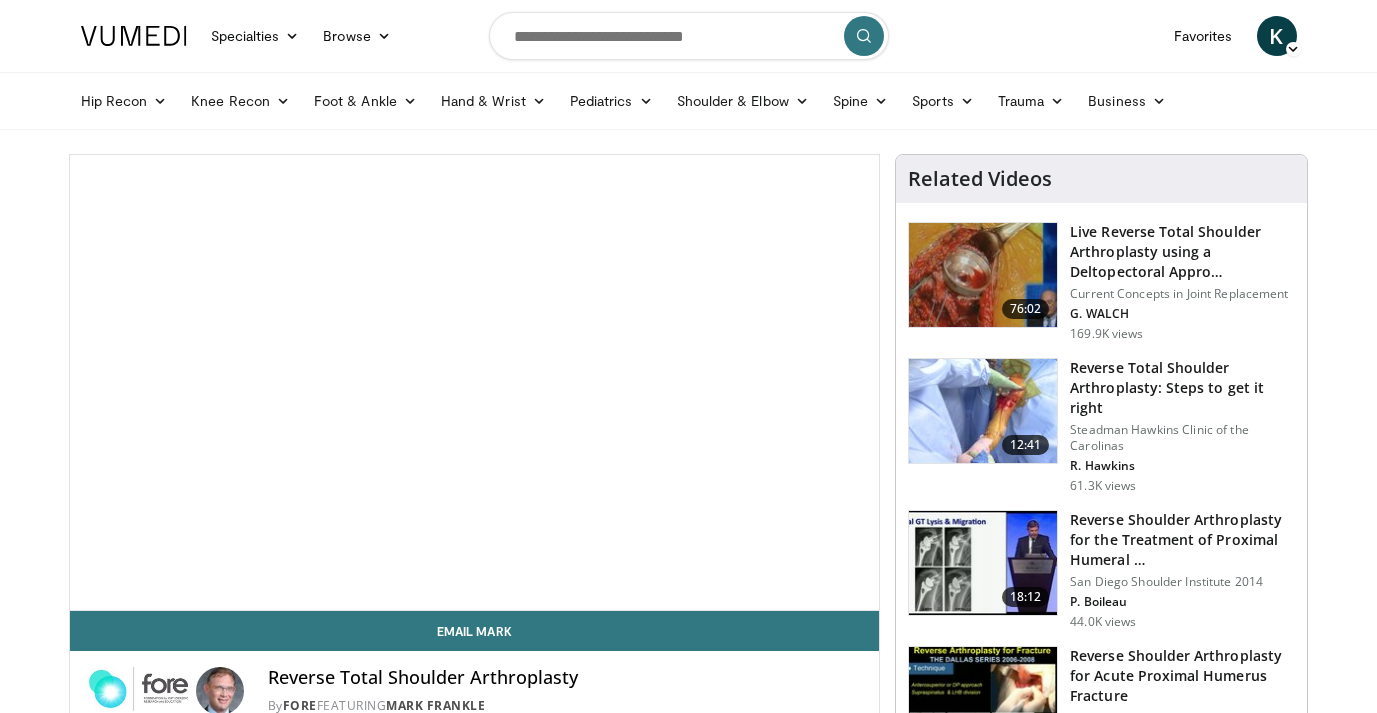 scroll, scrollTop: 0, scrollLeft: 0, axis: both 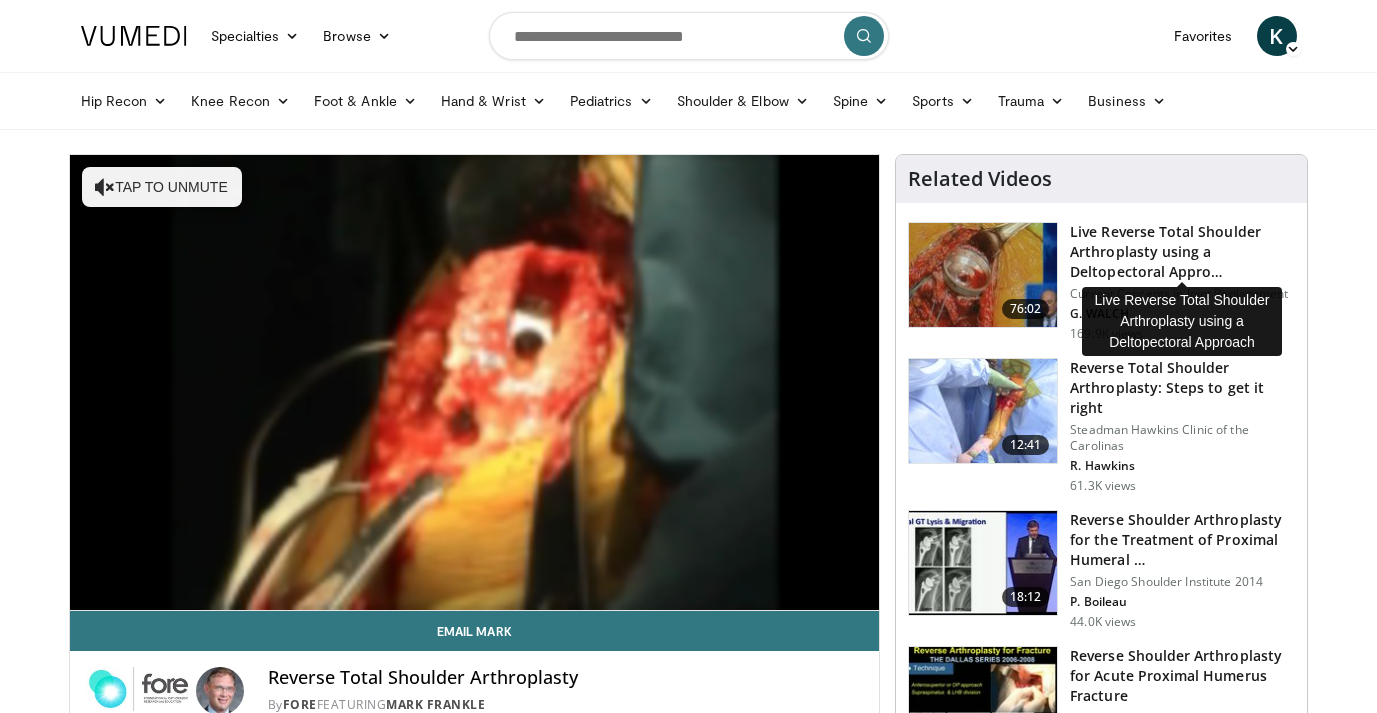 click on "Live Reverse Total Shoulder Arthroplasty using a Deltopectoral Appro…" at bounding box center [1182, 252] 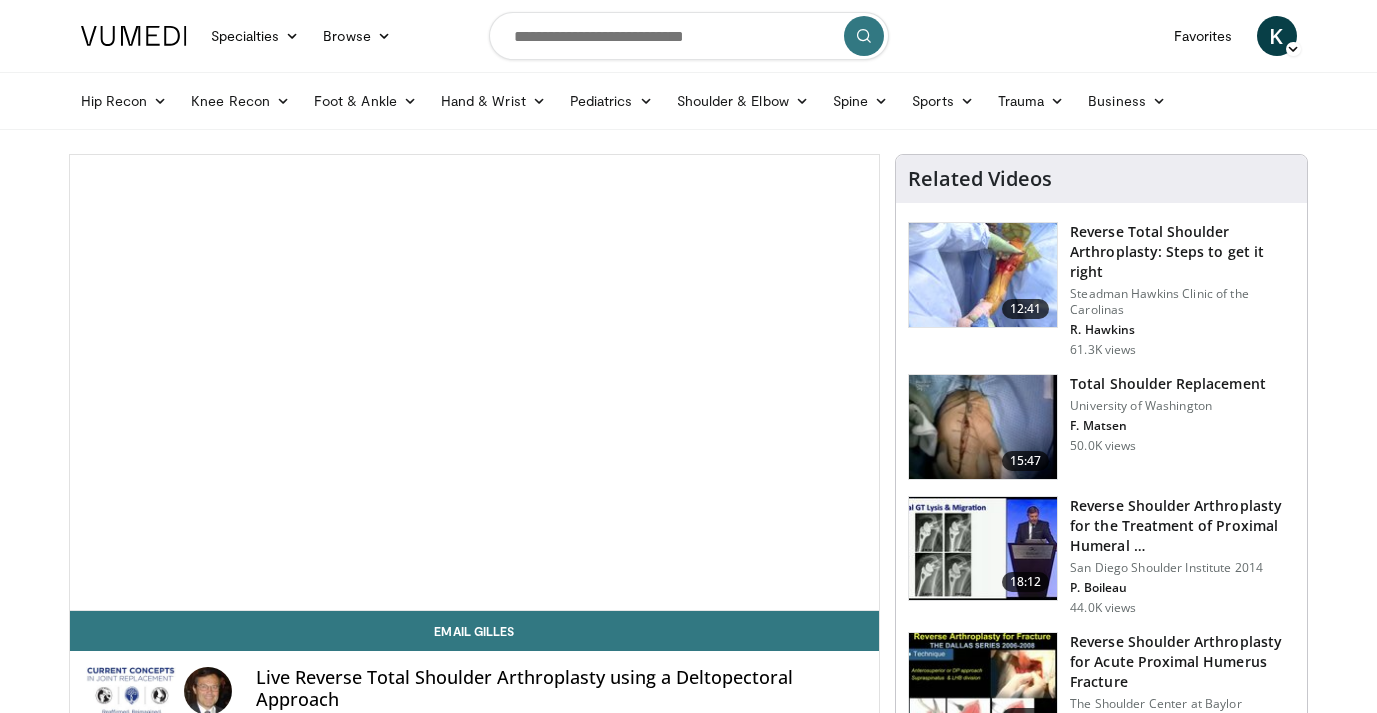 scroll, scrollTop: 0, scrollLeft: 0, axis: both 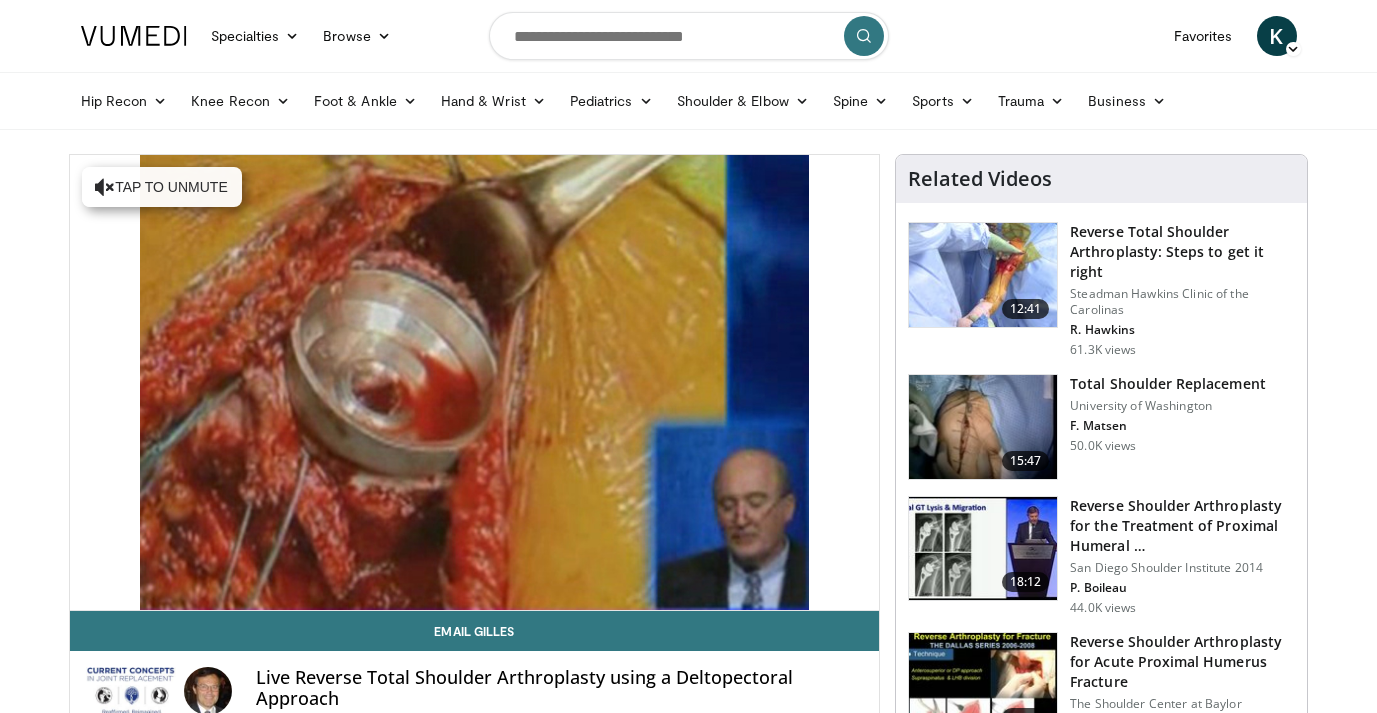 click on "Reverse Total Shoulder Arthroplasty: Steps to get it right" at bounding box center (1182, 252) 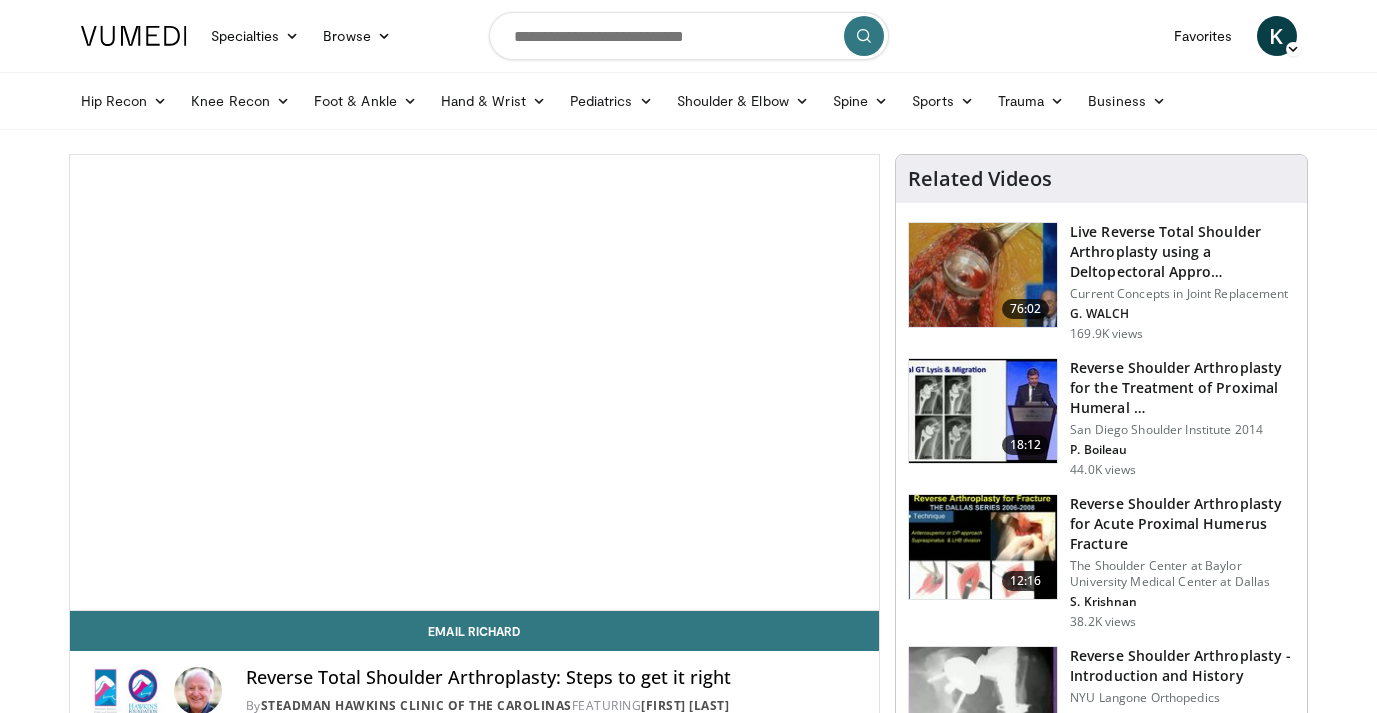 scroll, scrollTop: 0, scrollLeft: 0, axis: both 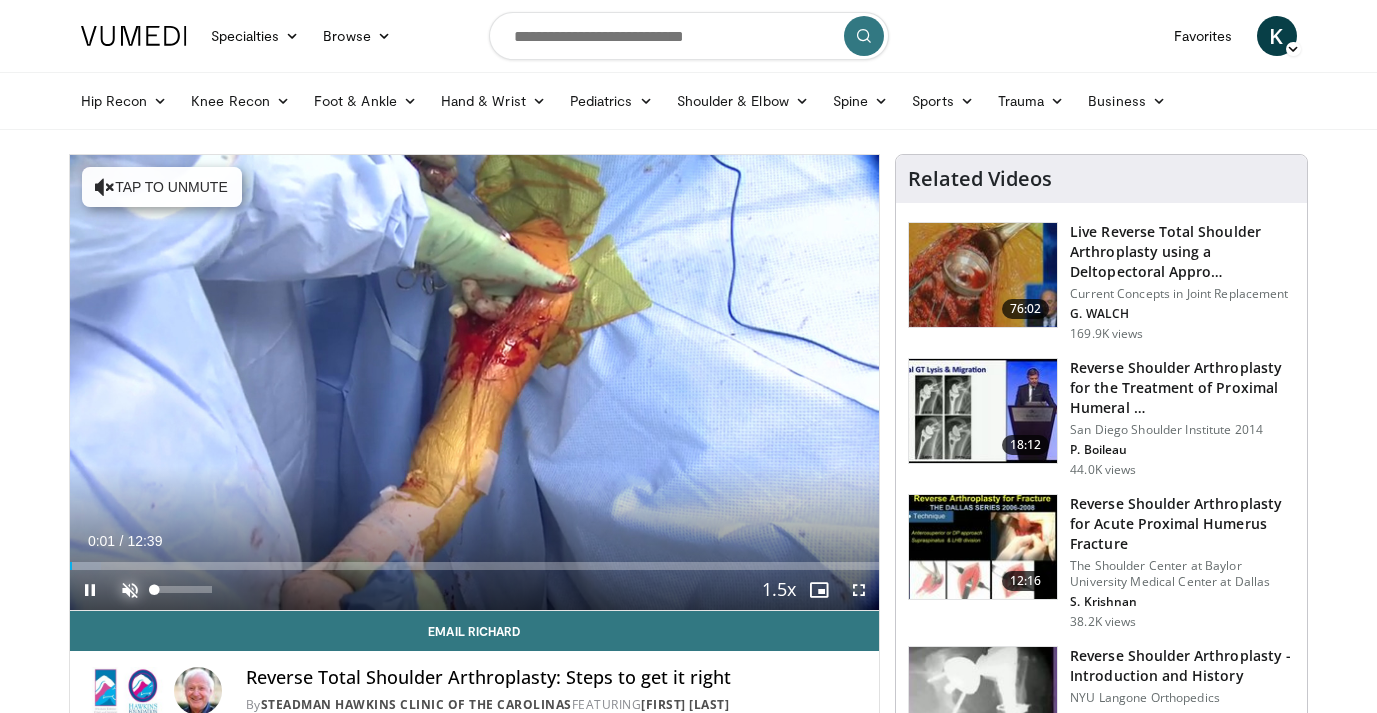 click at bounding box center [130, 590] 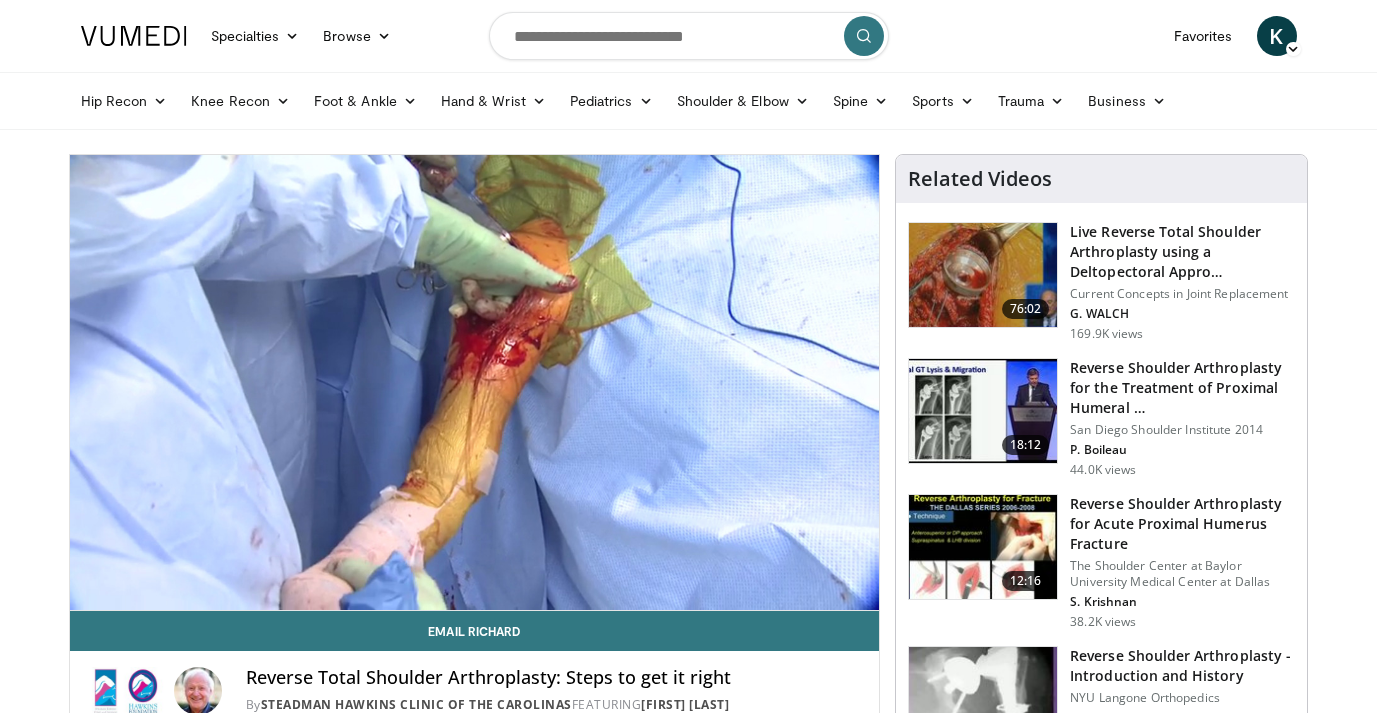 type 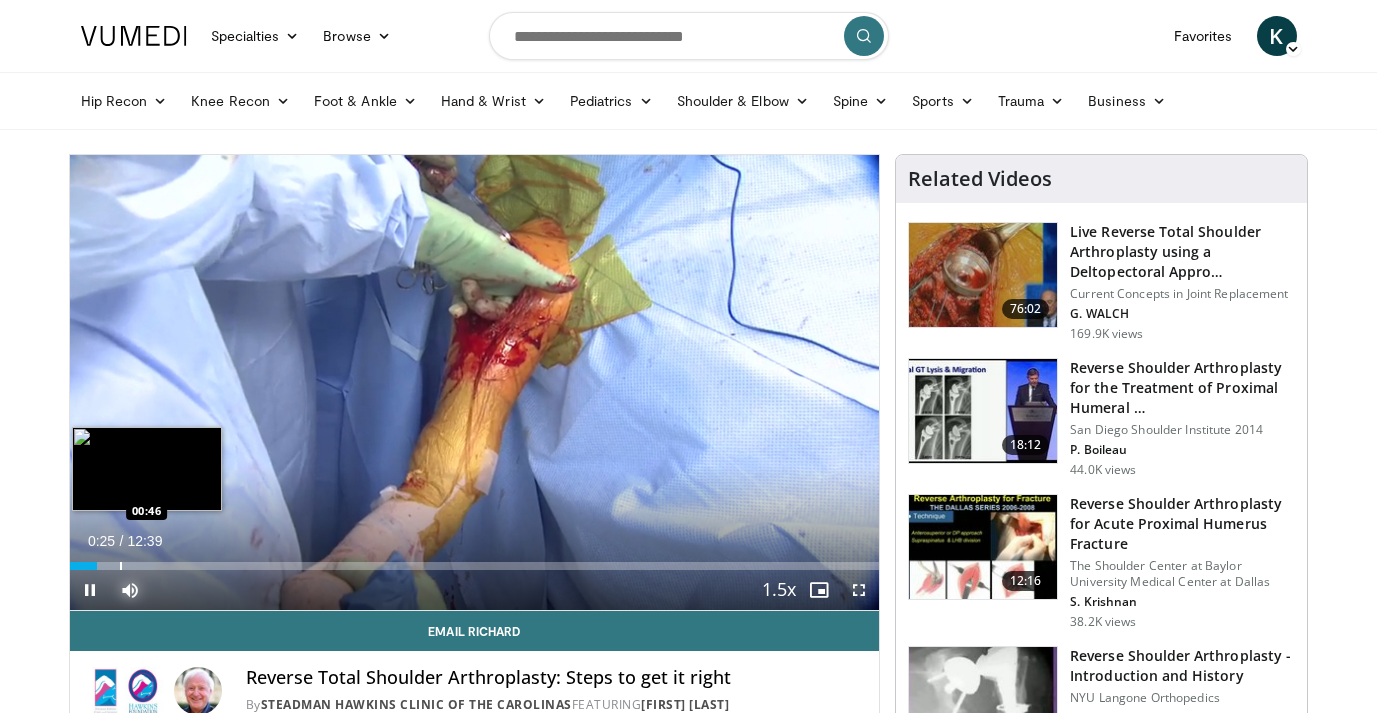 click at bounding box center [121, 566] 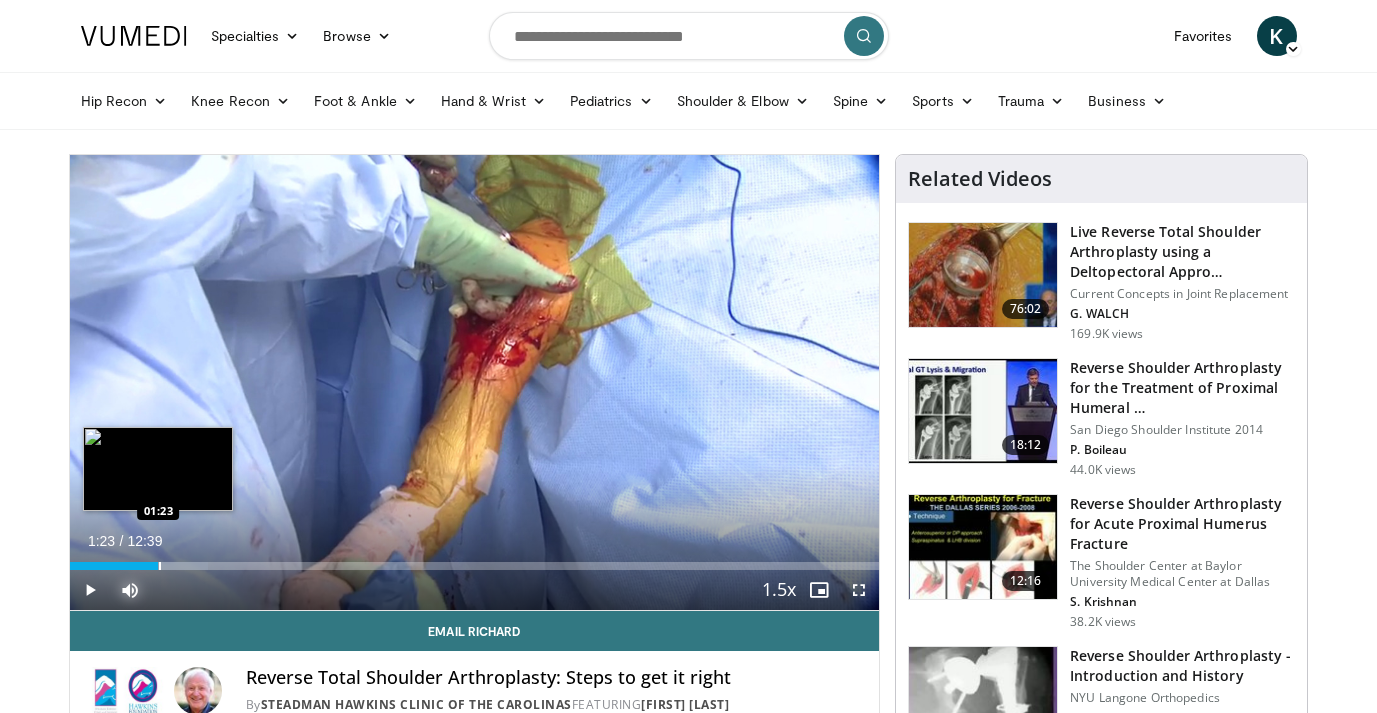 click at bounding box center (160, 566) 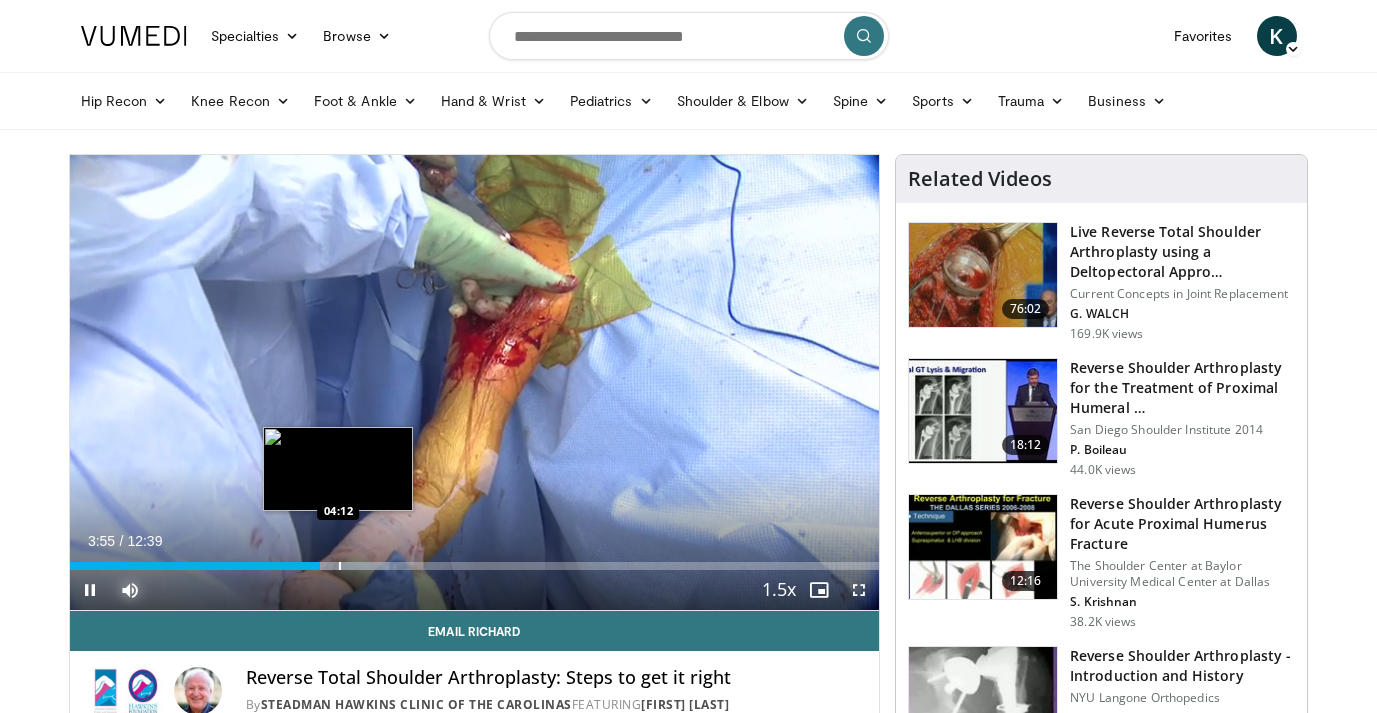 click at bounding box center (340, 566) 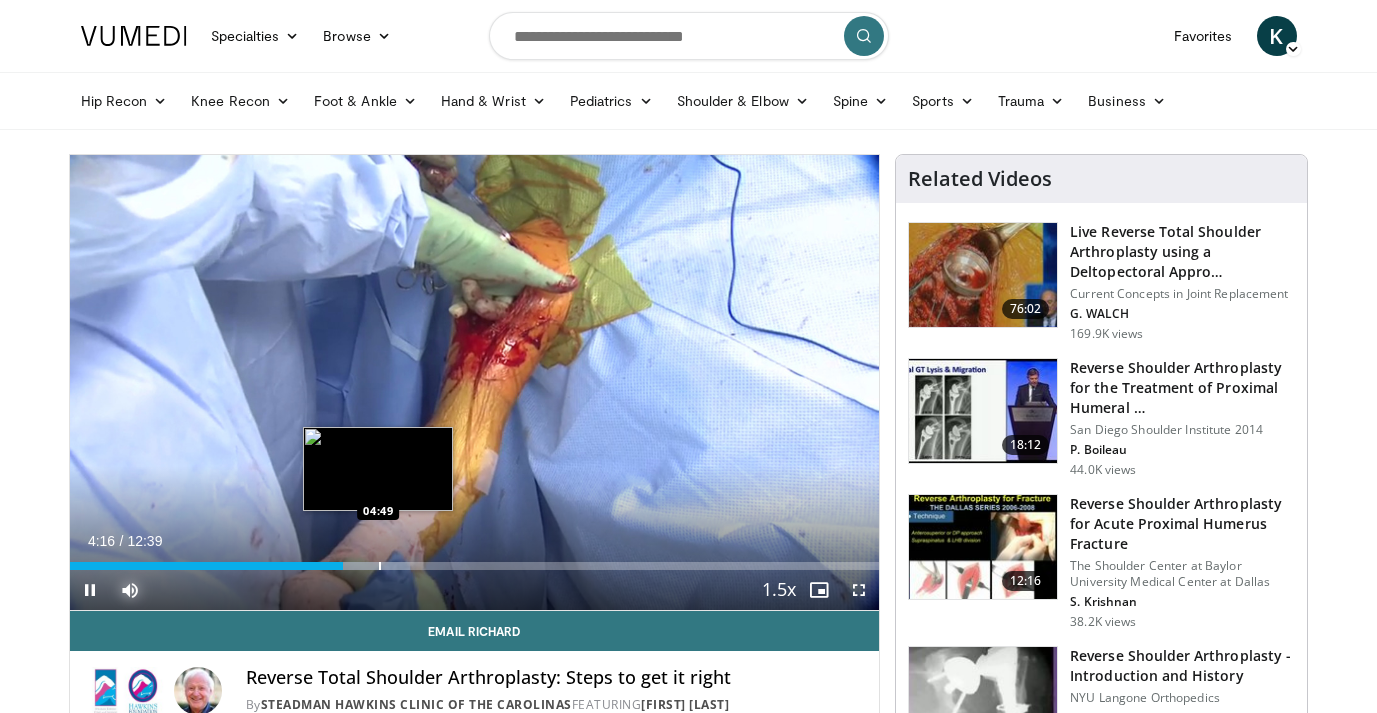 click at bounding box center (380, 566) 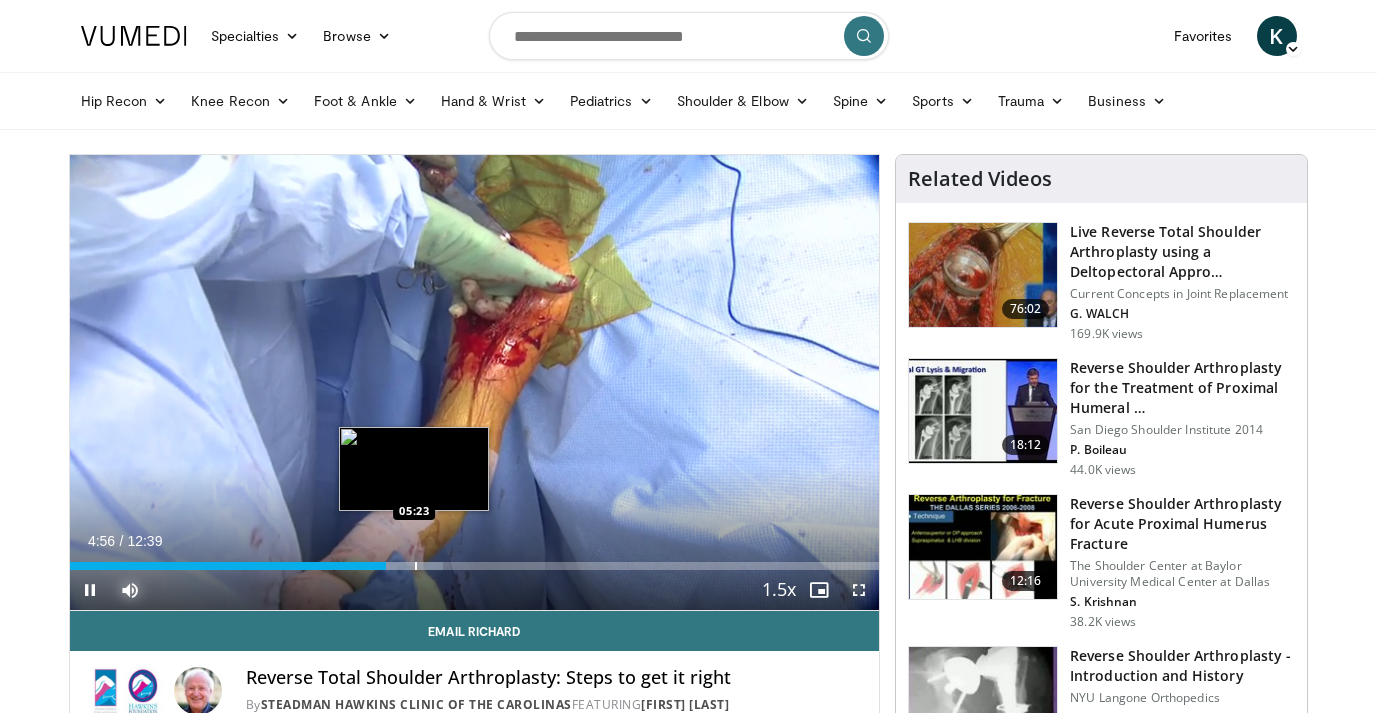 click at bounding box center (416, 566) 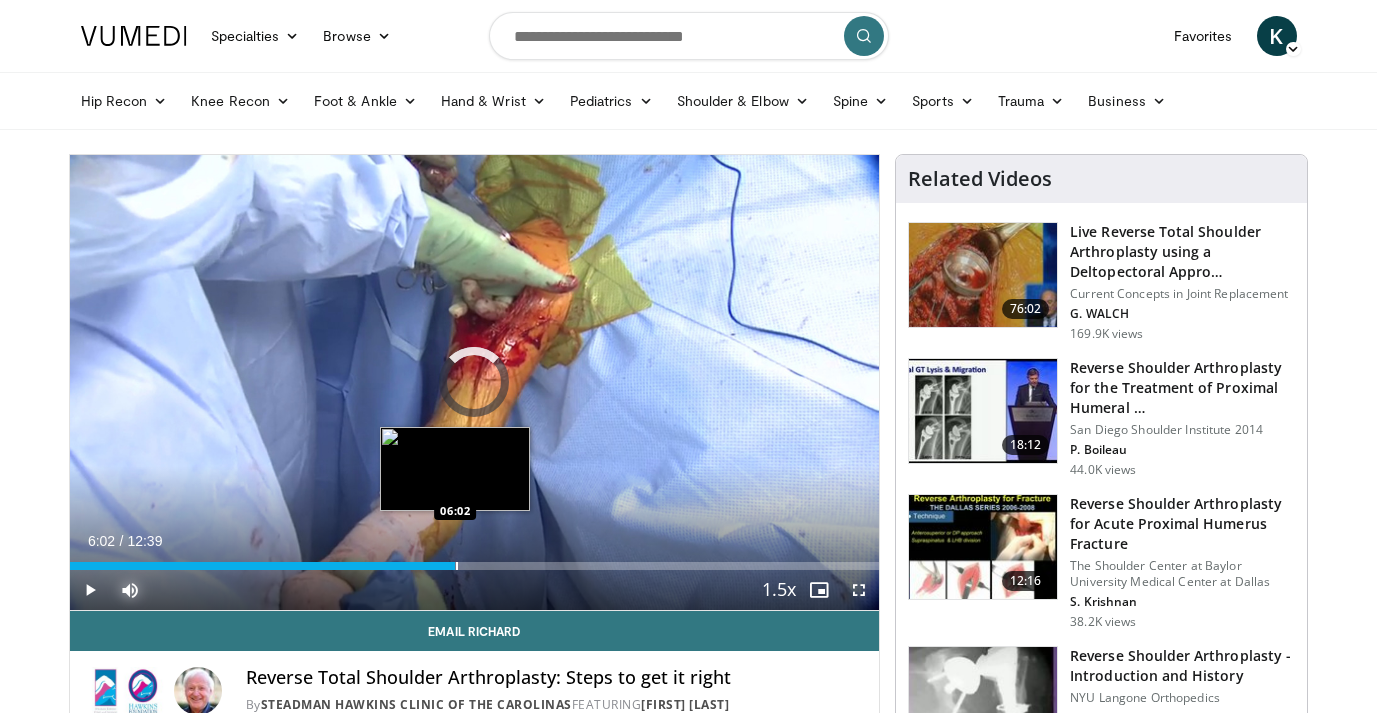 click at bounding box center [457, 566] 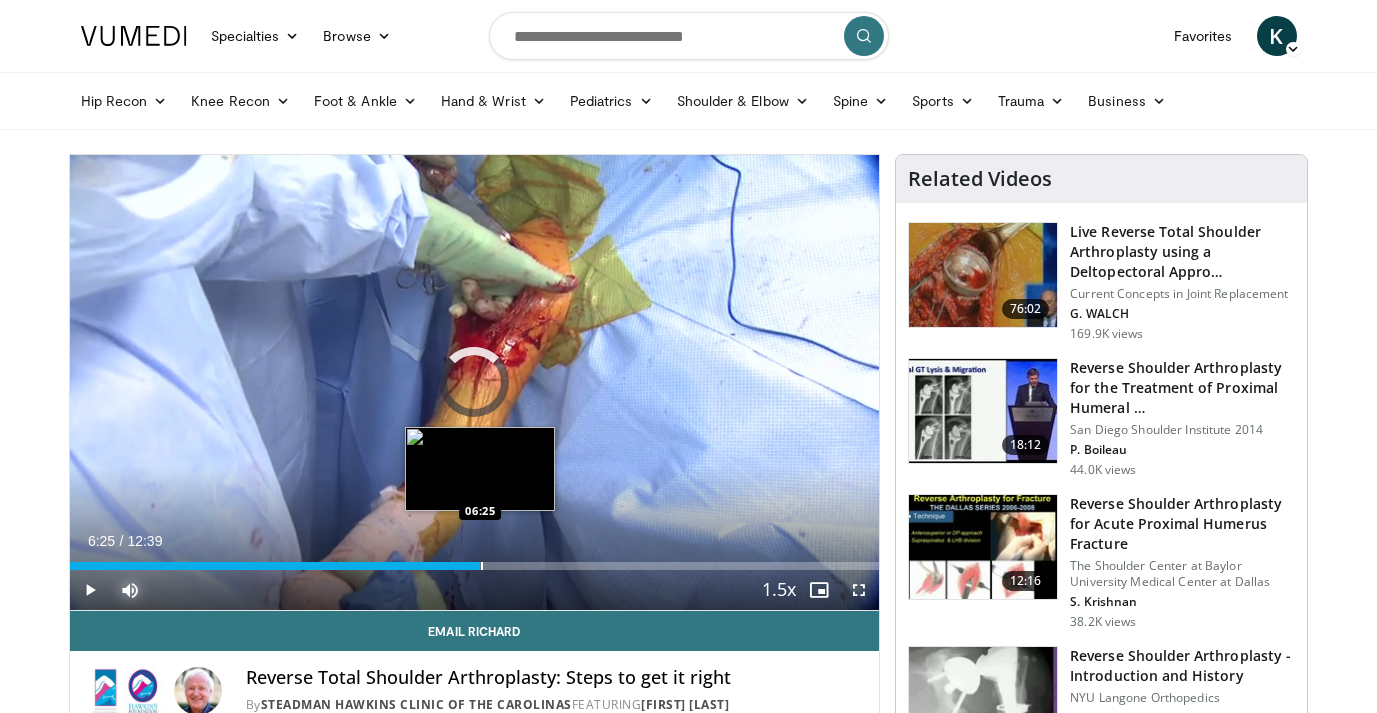 click at bounding box center [482, 566] 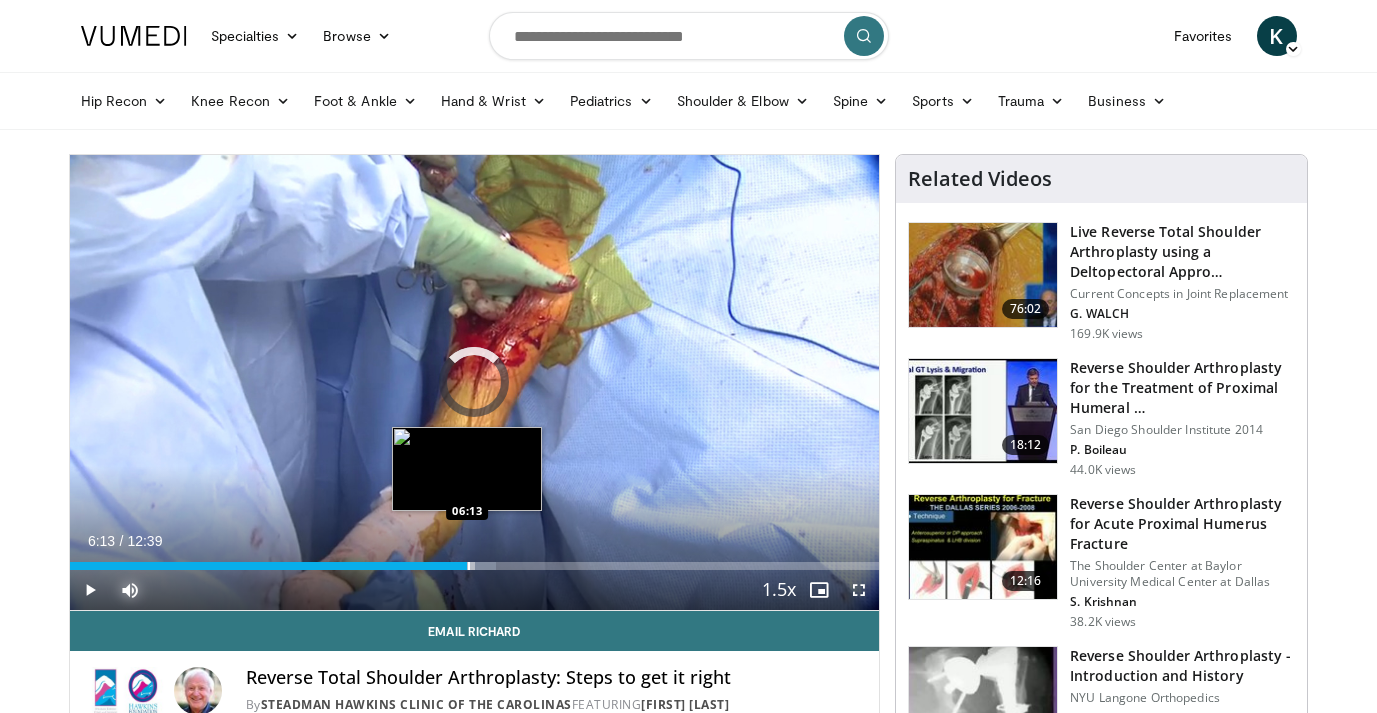 click at bounding box center [469, 566] 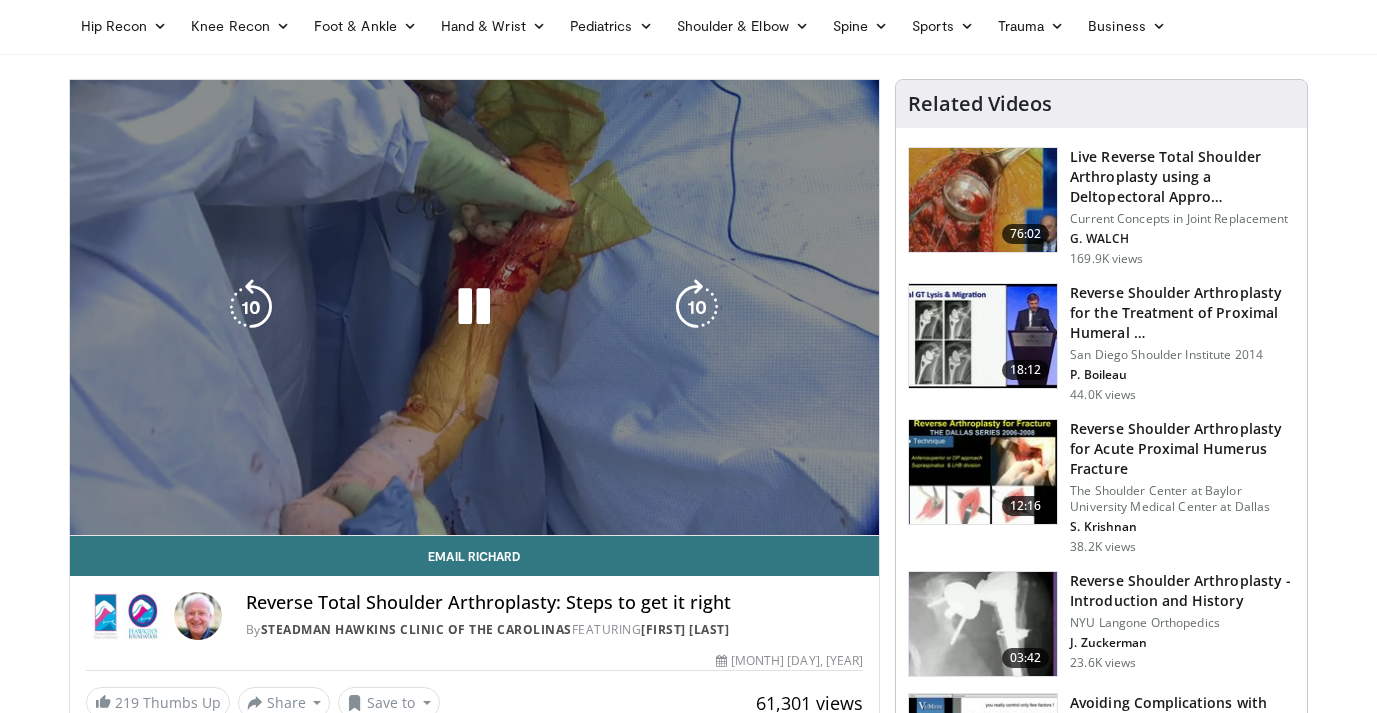 scroll, scrollTop: 80, scrollLeft: 0, axis: vertical 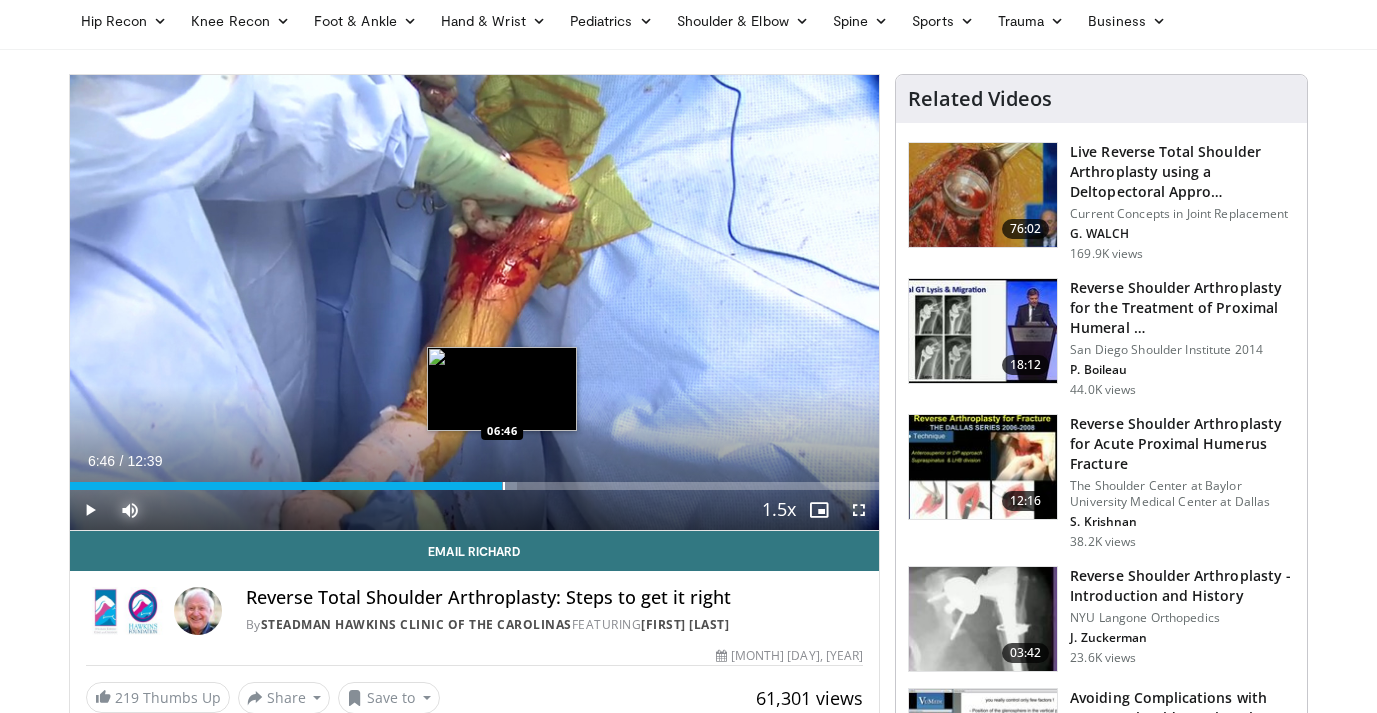 click at bounding box center (504, 486) 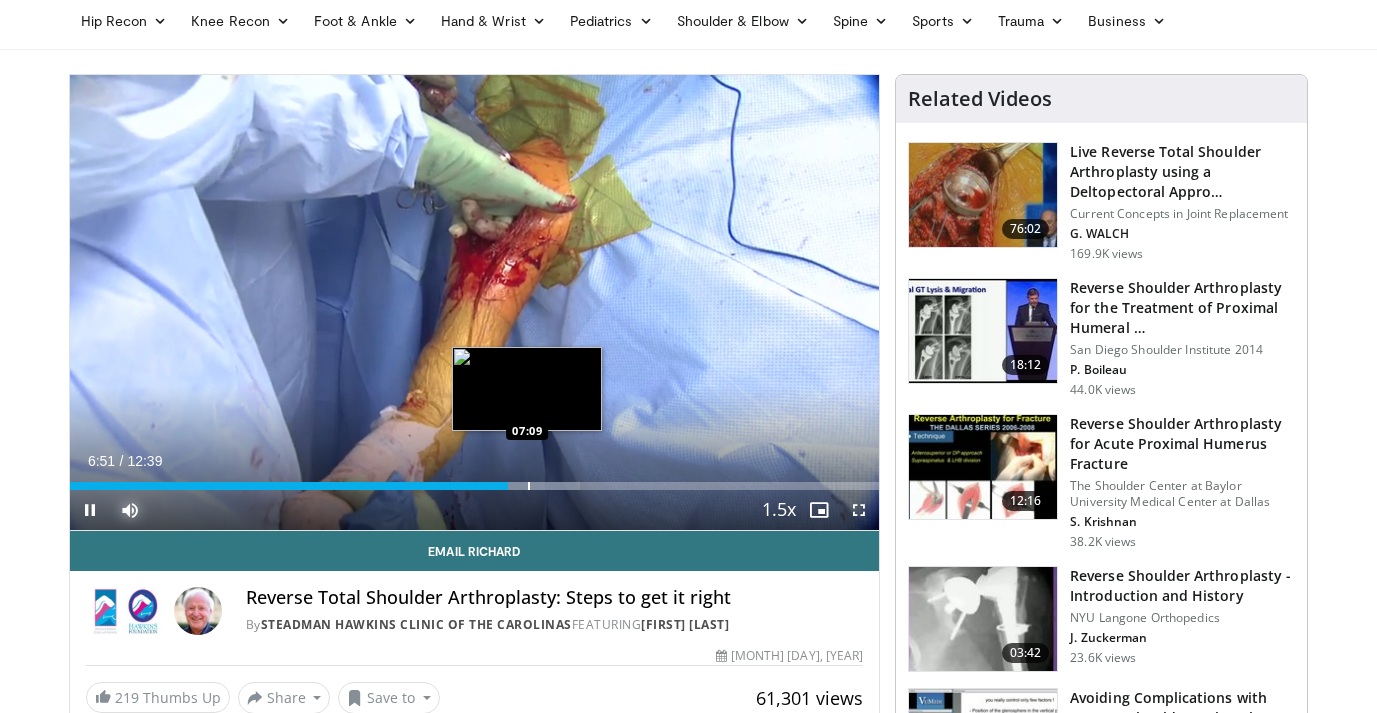 click on "Loaded :  63.06% 06:51 07:09" at bounding box center (475, 480) 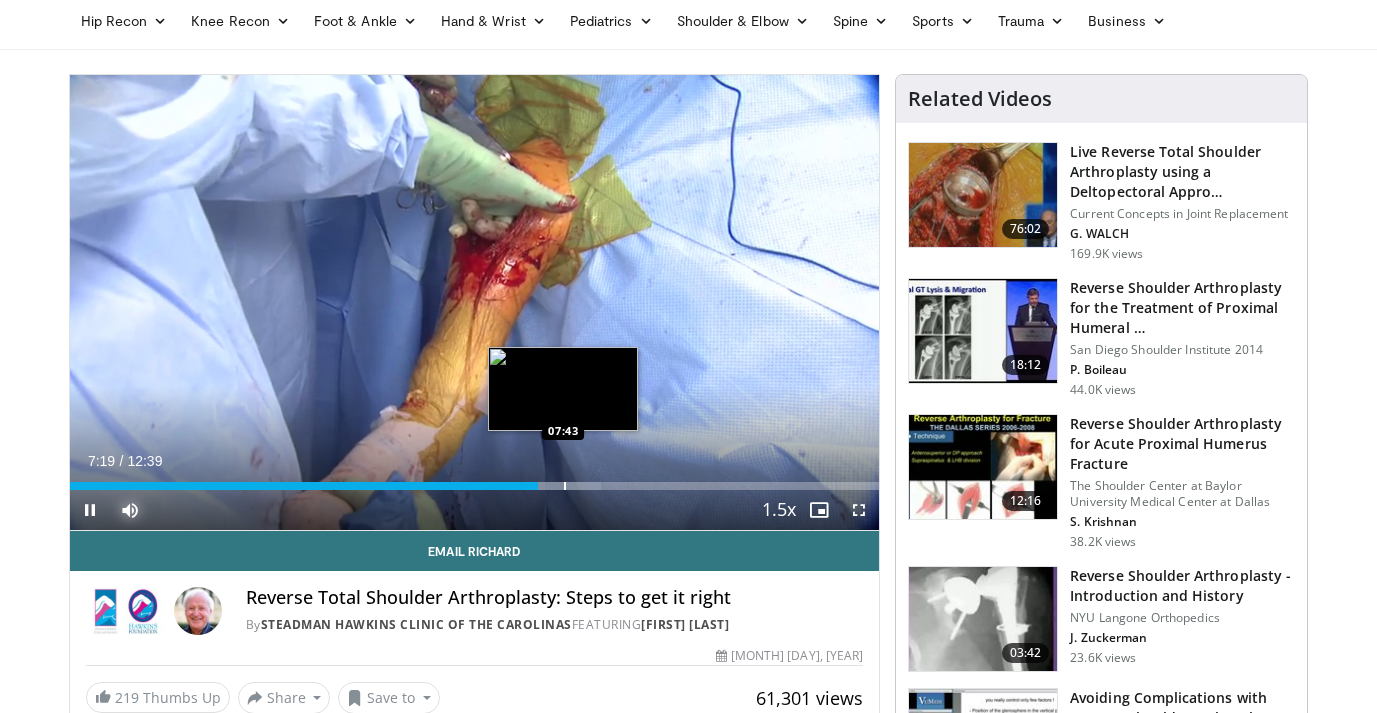 click on "Loaded :  65.68% 07:19 07:43" at bounding box center (475, 480) 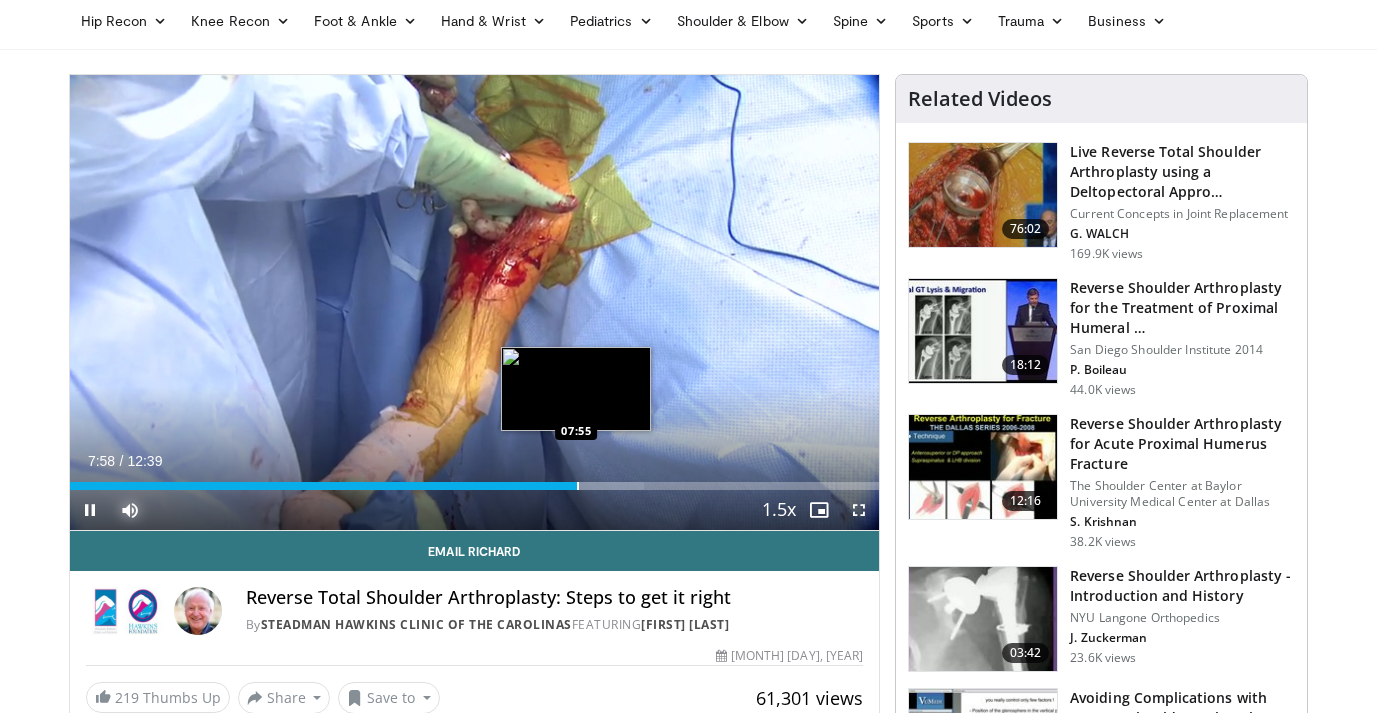 scroll, scrollTop: 87, scrollLeft: 0, axis: vertical 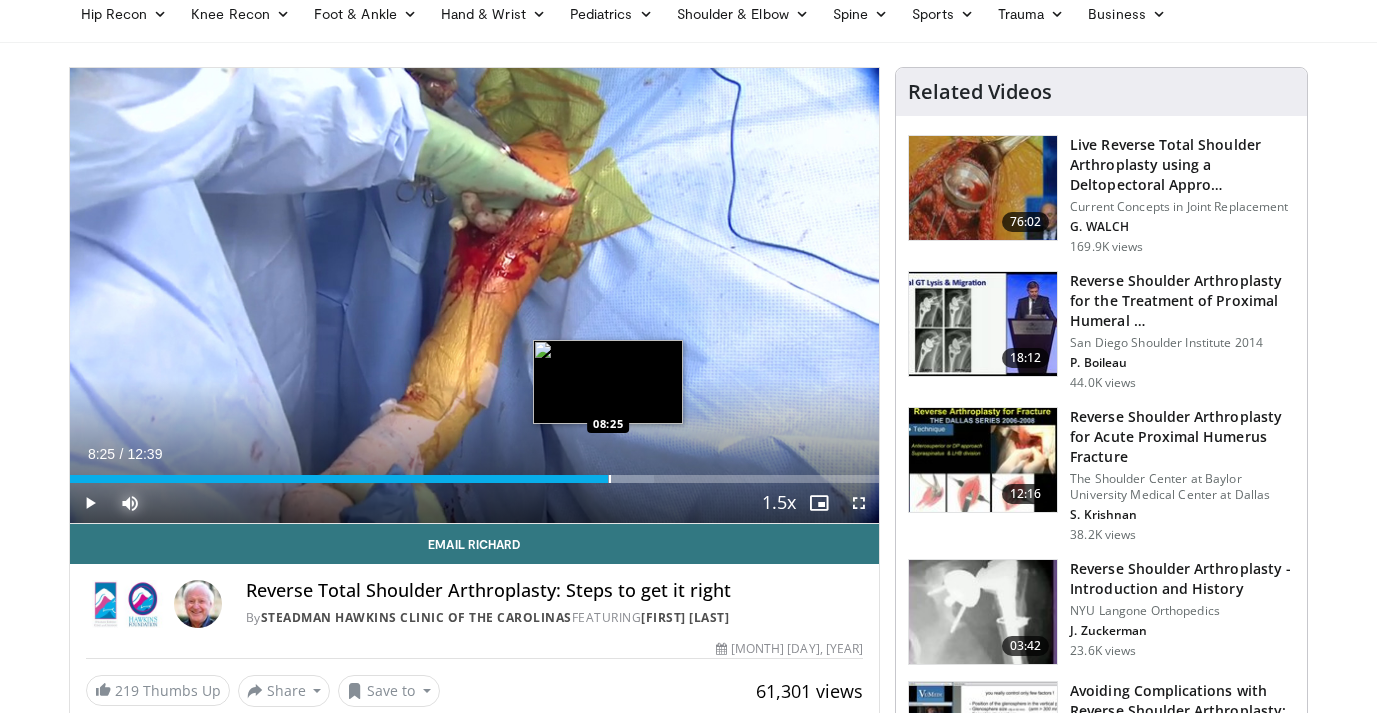 click on "Loaded :  72.25% 08:04 08:25" at bounding box center (475, 473) 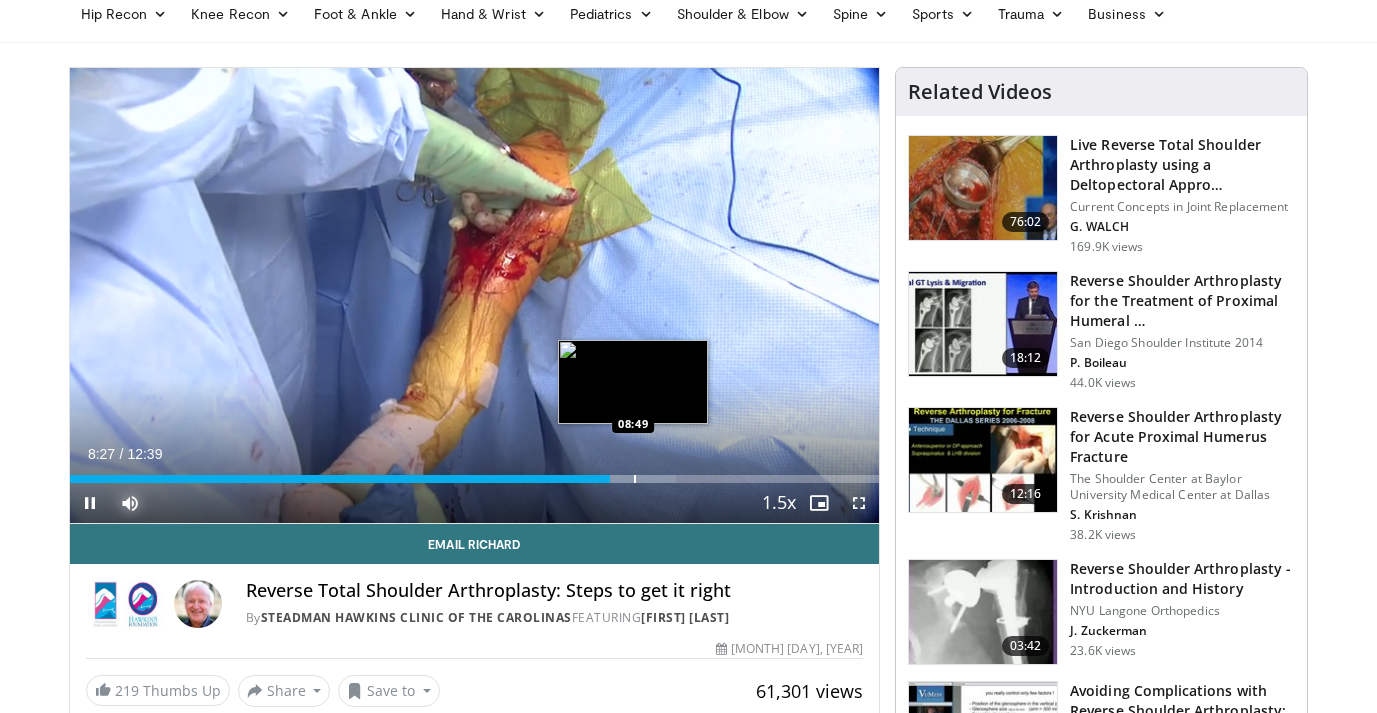click at bounding box center [635, 479] 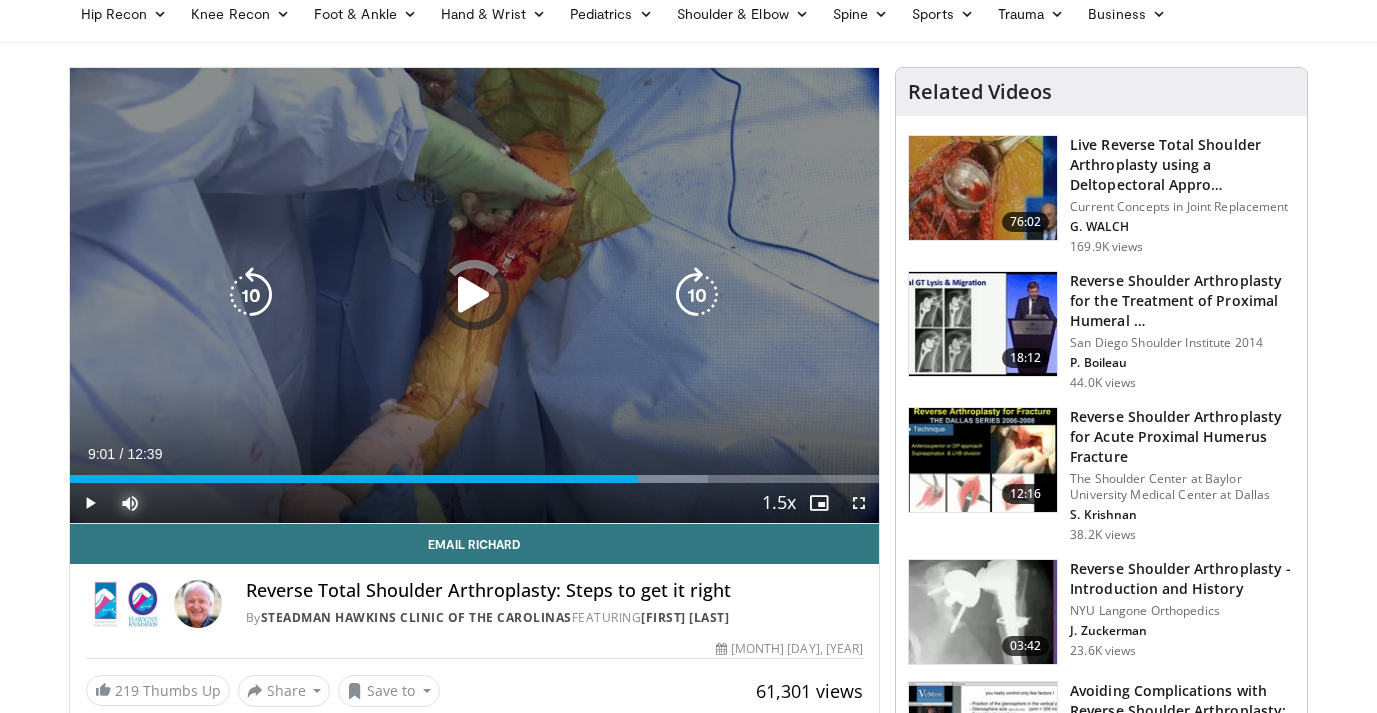 click at bounding box center [0, 0] 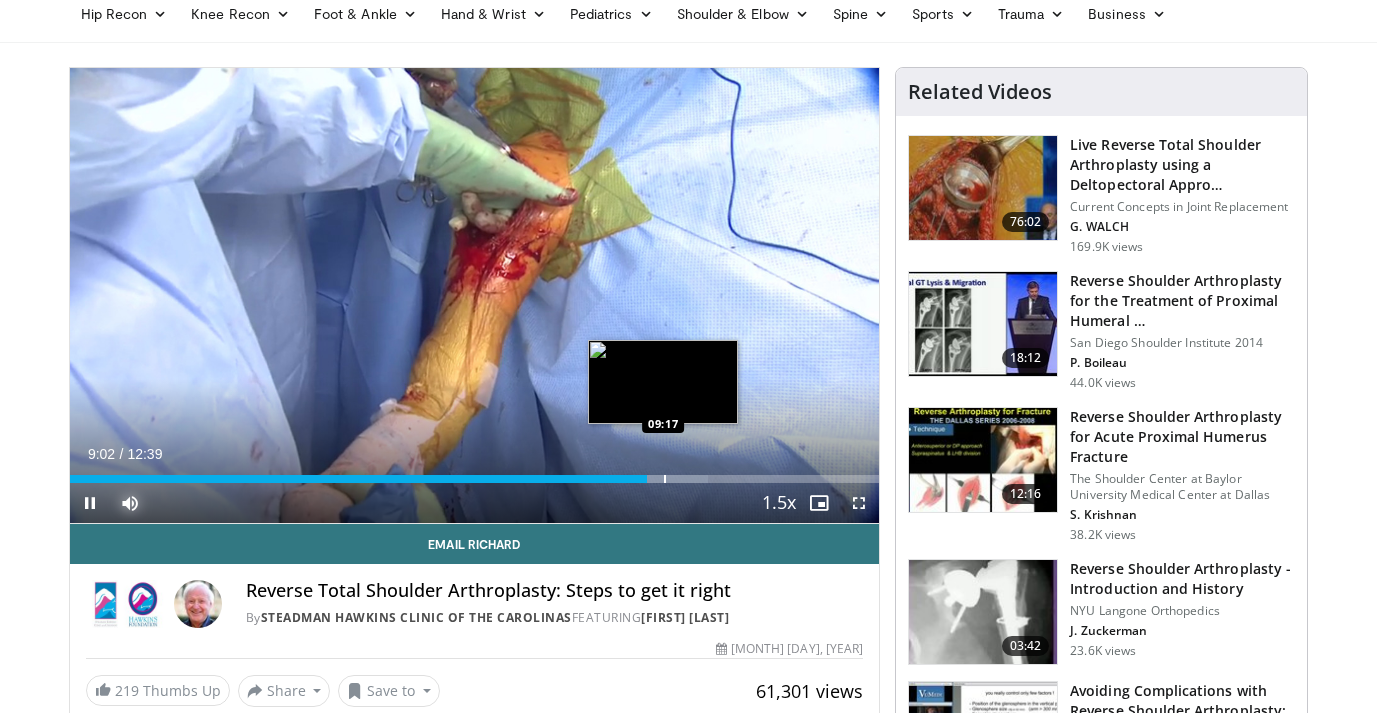 click at bounding box center [665, 479] 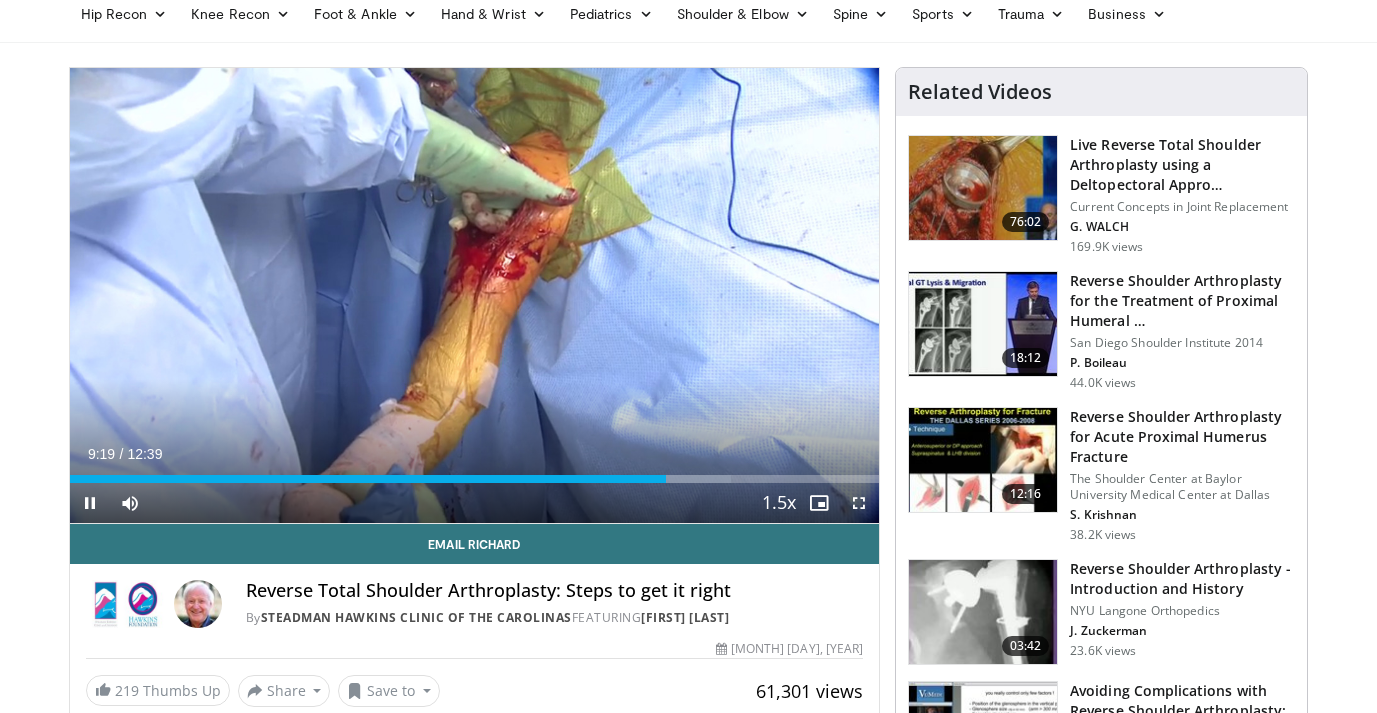 click on "Current Time  9:19 / Duration  12:39 Pause Skip Backward Skip Forward Mute Loaded :  81.66% 09:19 09:21 Stream Type  LIVE Seek to live, currently behind live LIVE   1.5x Playback Rate 0.5x 0.75x 1x 1.25x 1.5x , selected 1.75x 2x Chapters Chapters Descriptions descriptions off , selected Captions captions settings , opens captions settings dialog captions off , selected Audio Track en (Main) , selected Fullscreen Enable picture-in-picture mode" at bounding box center [475, 503] 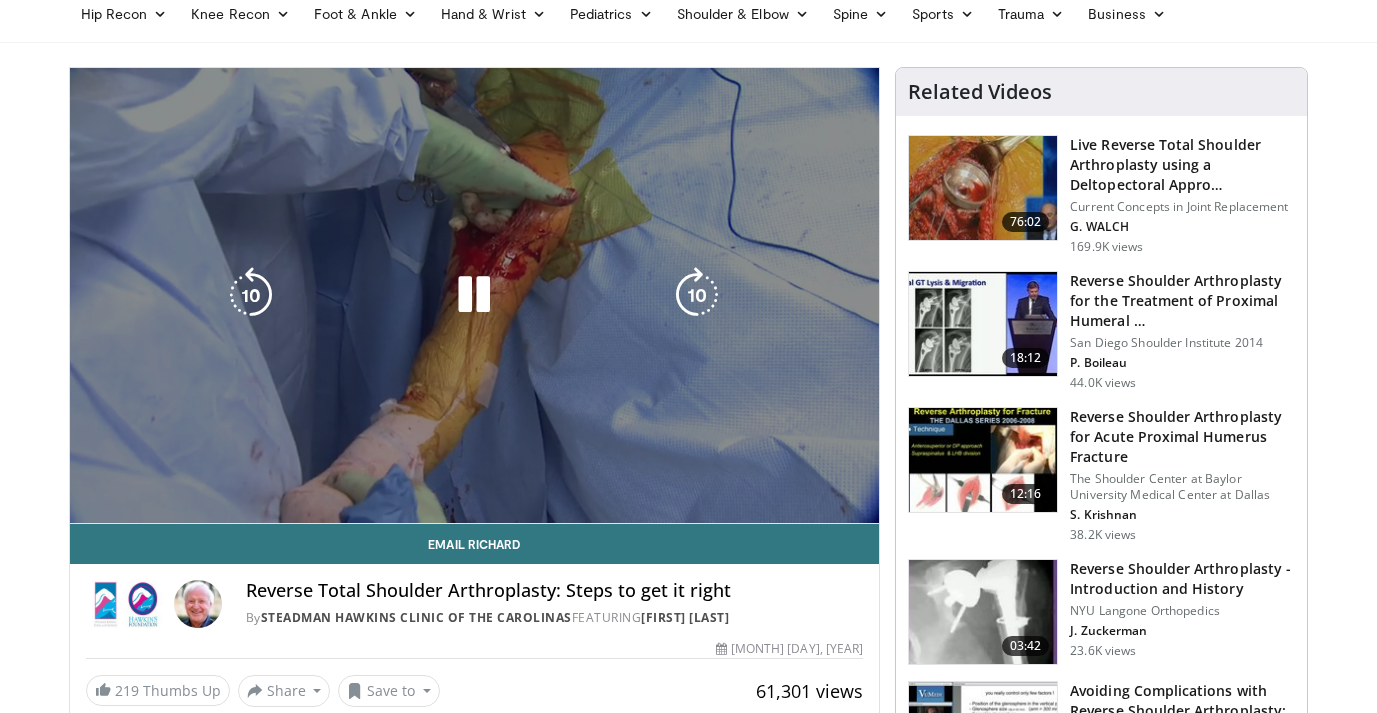 click on "10 seconds
Tap to unmute" at bounding box center [475, 295] 